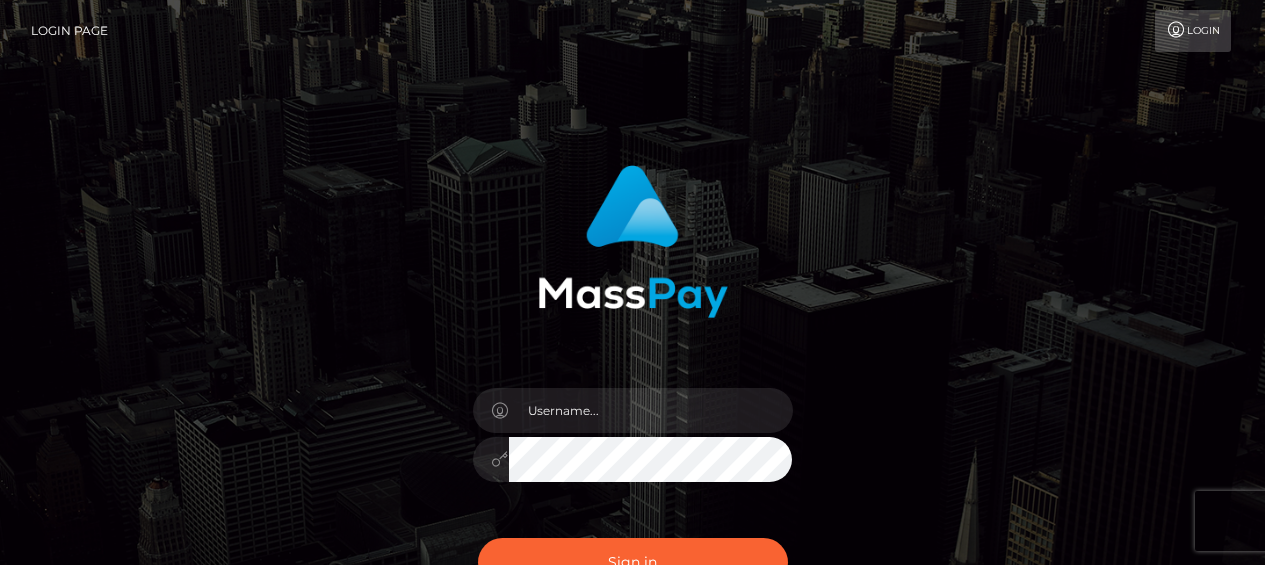 scroll, scrollTop: 0, scrollLeft: 0, axis: both 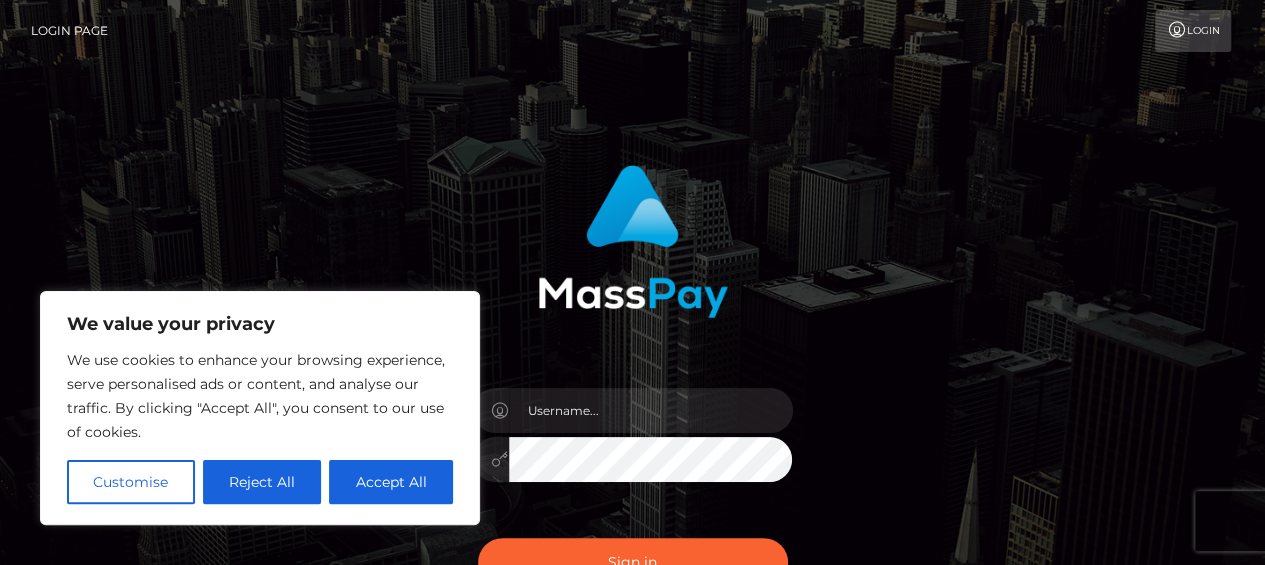 click on "Accept All" at bounding box center [391, 482] 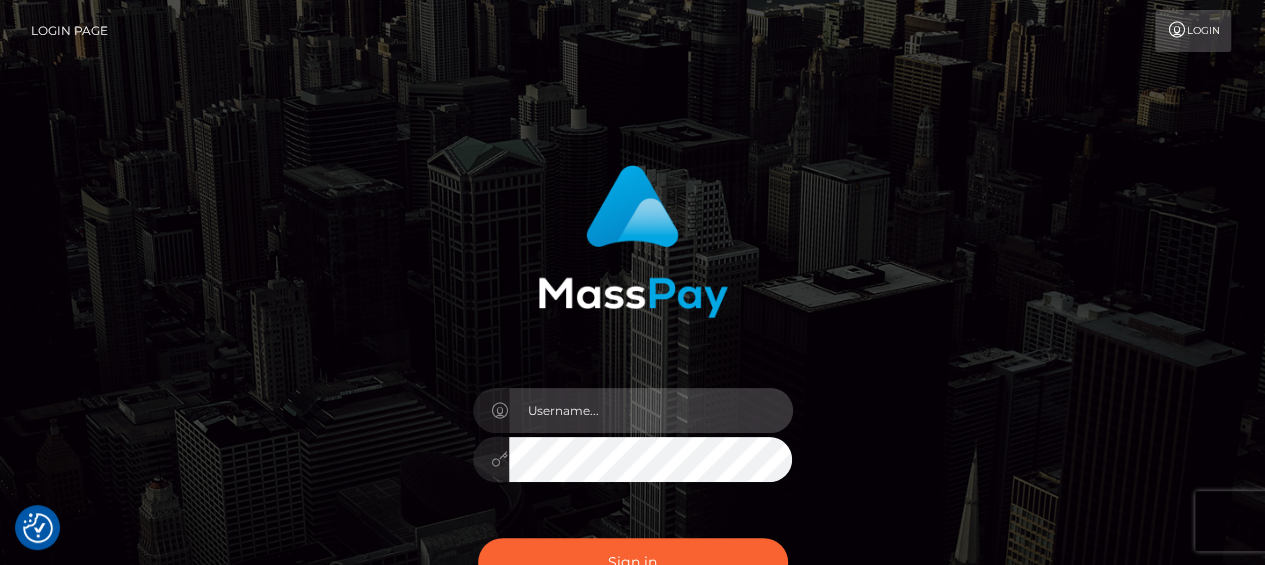 click at bounding box center (651, 410) 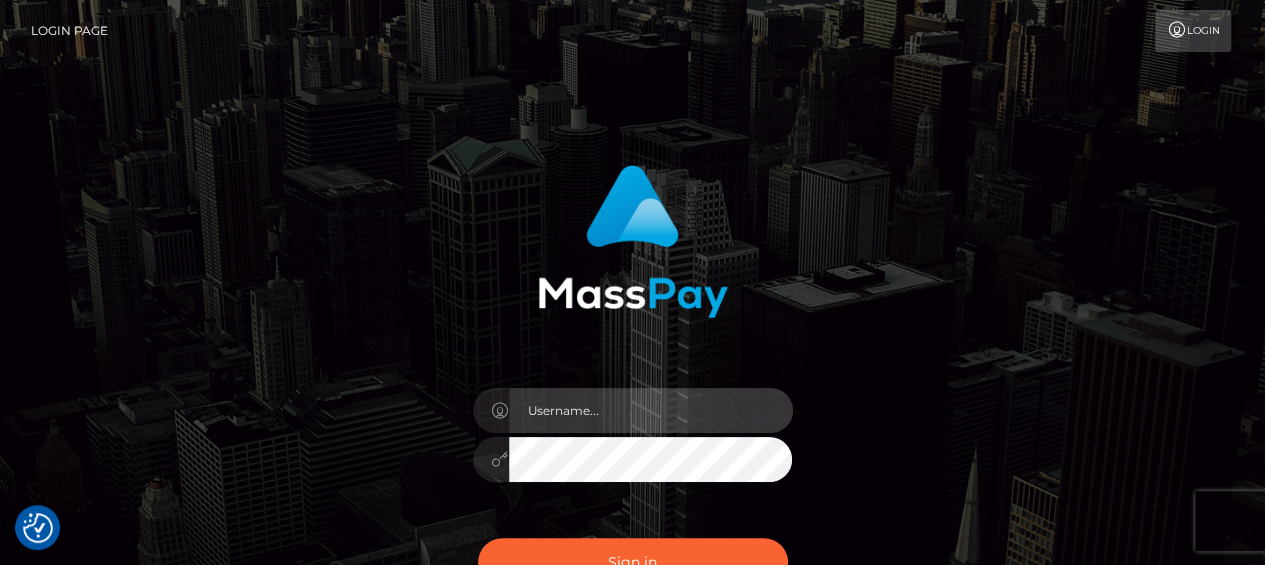 type on "[EMAIL]" 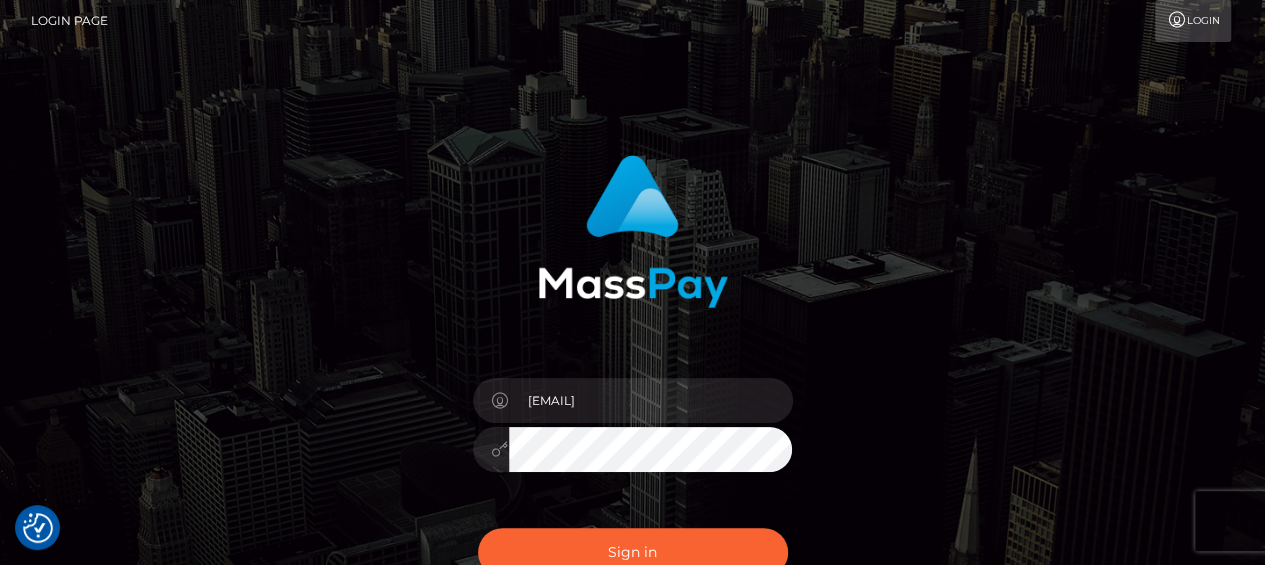 scroll, scrollTop: 46, scrollLeft: 0, axis: vertical 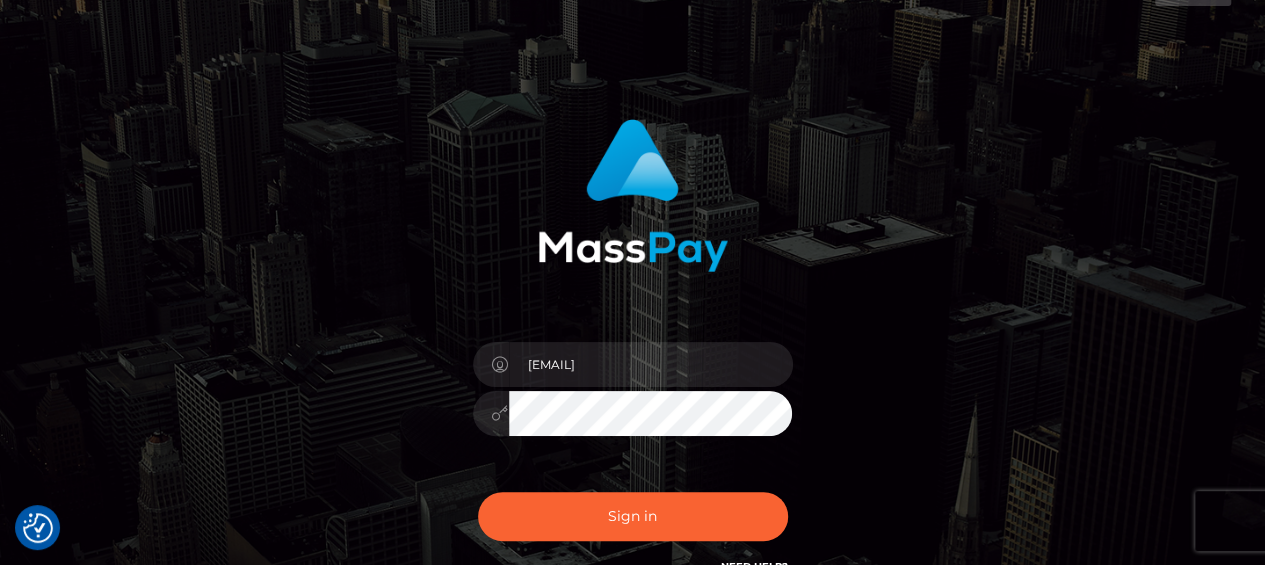 click on "[EMAIL]" at bounding box center (632, 348) 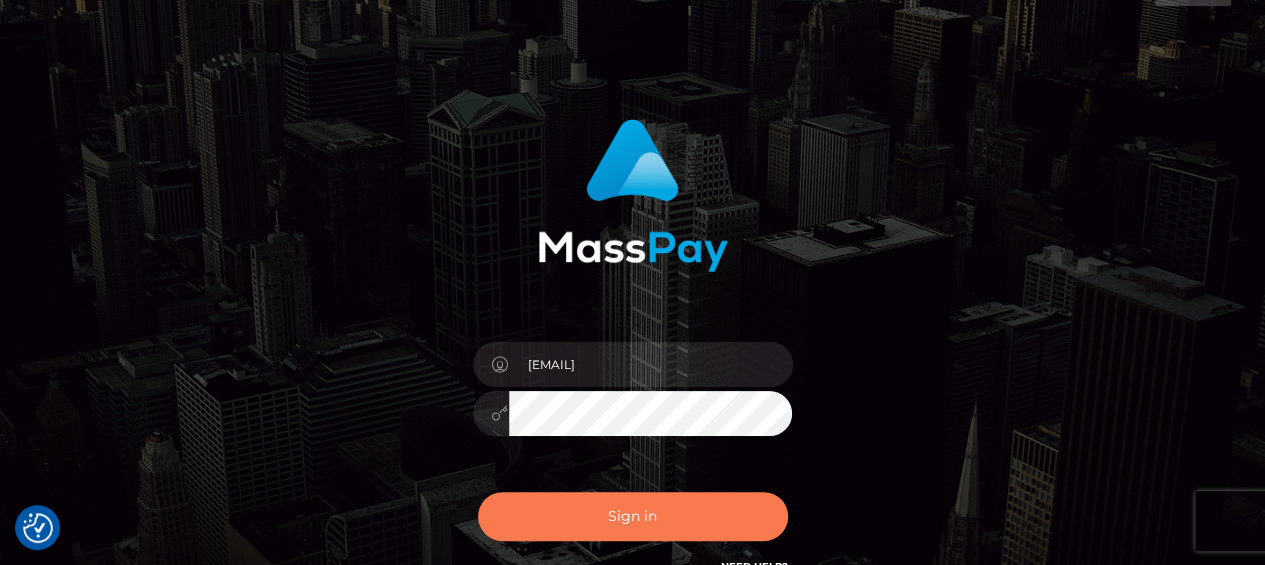 click on "Sign in" at bounding box center (633, 516) 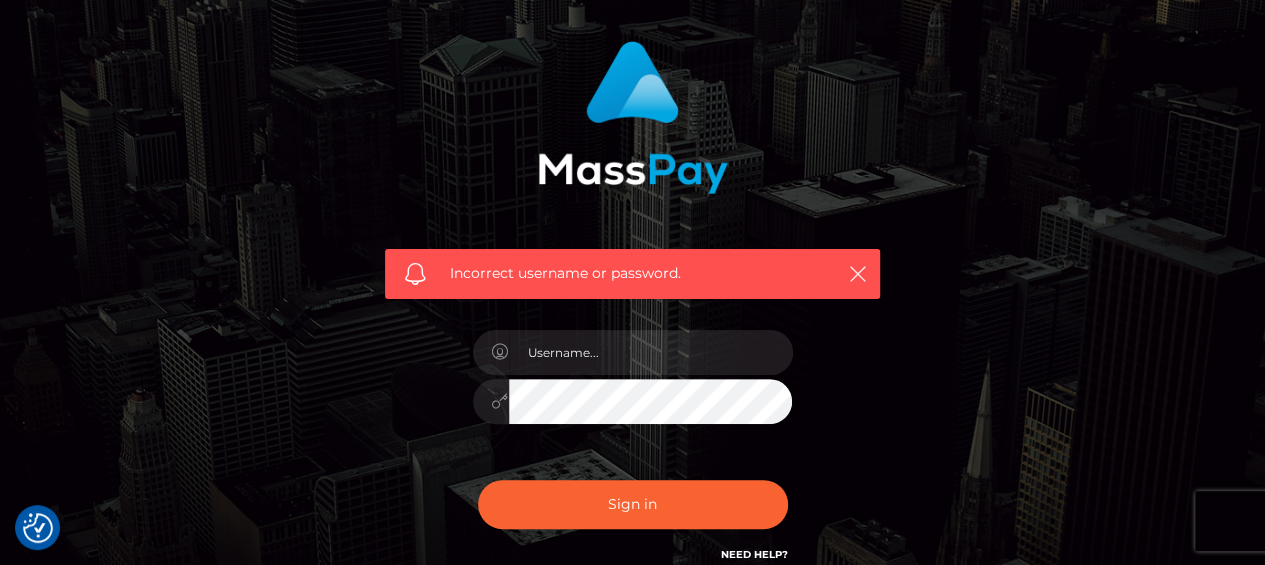 scroll, scrollTop: 126, scrollLeft: 0, axis: vertical 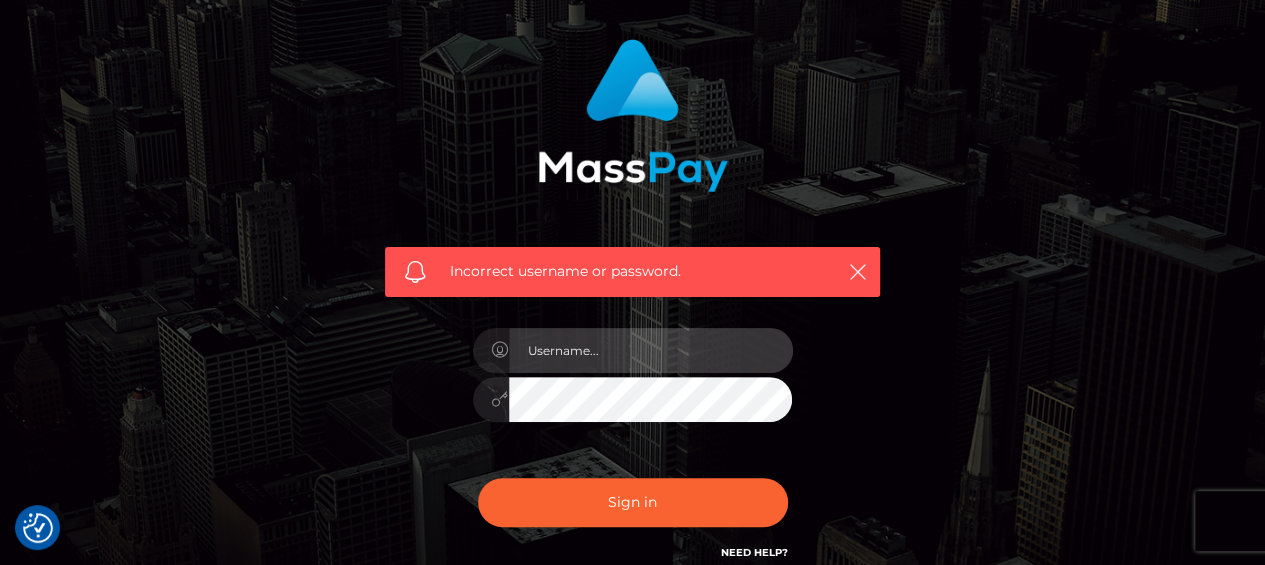 click at bounding box center [651, 350] 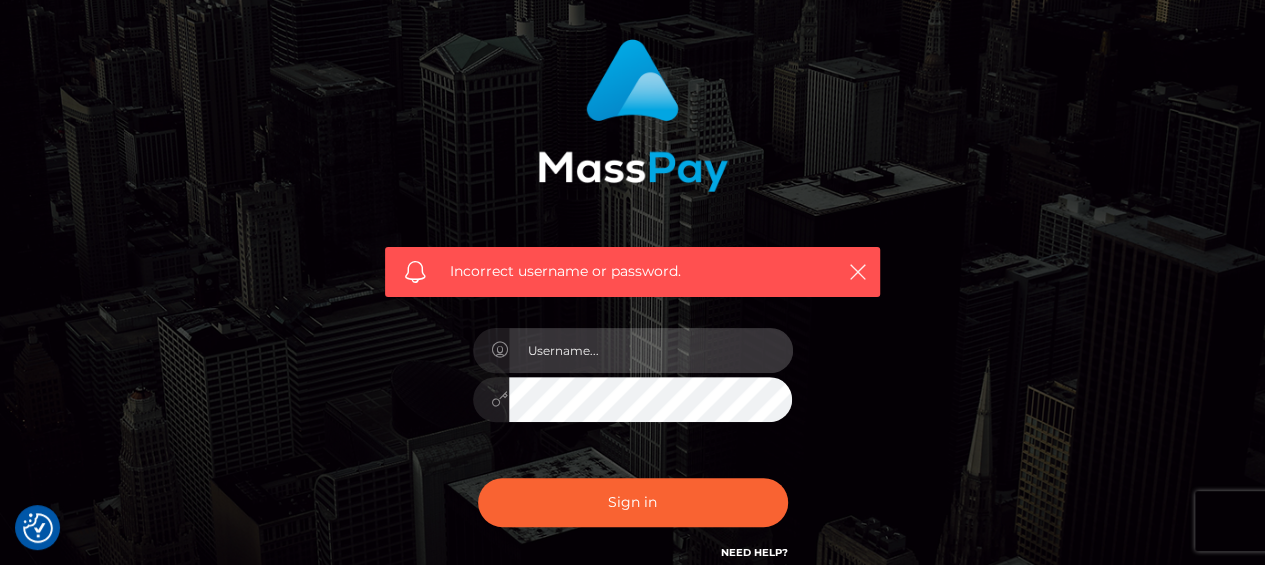 type on "A" 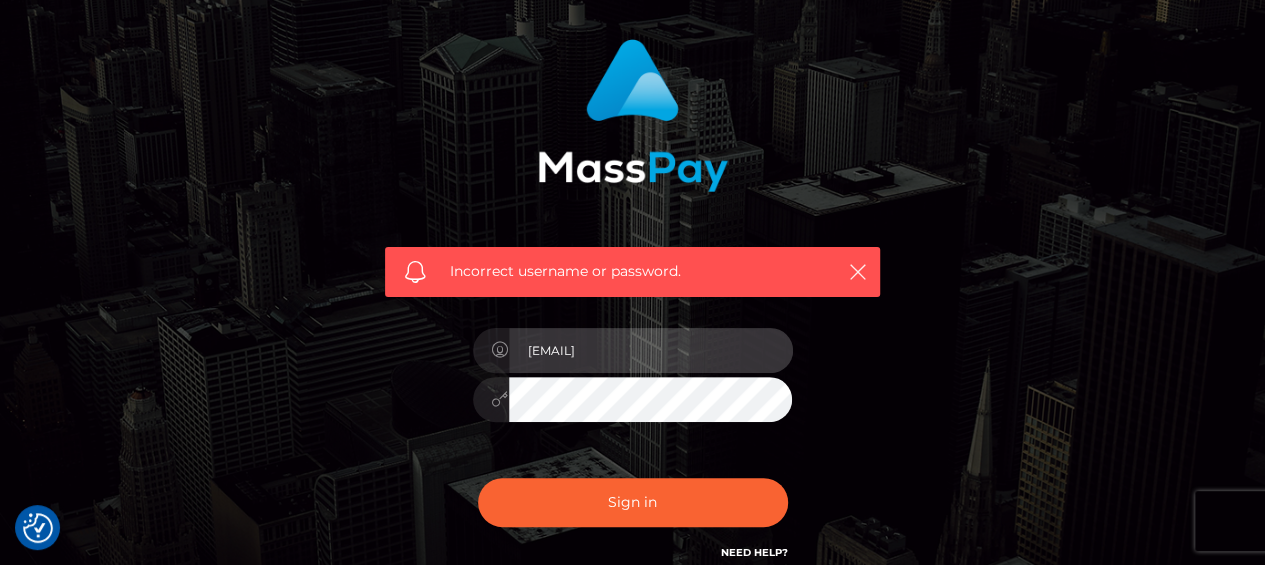 type on "[EMAIL]" 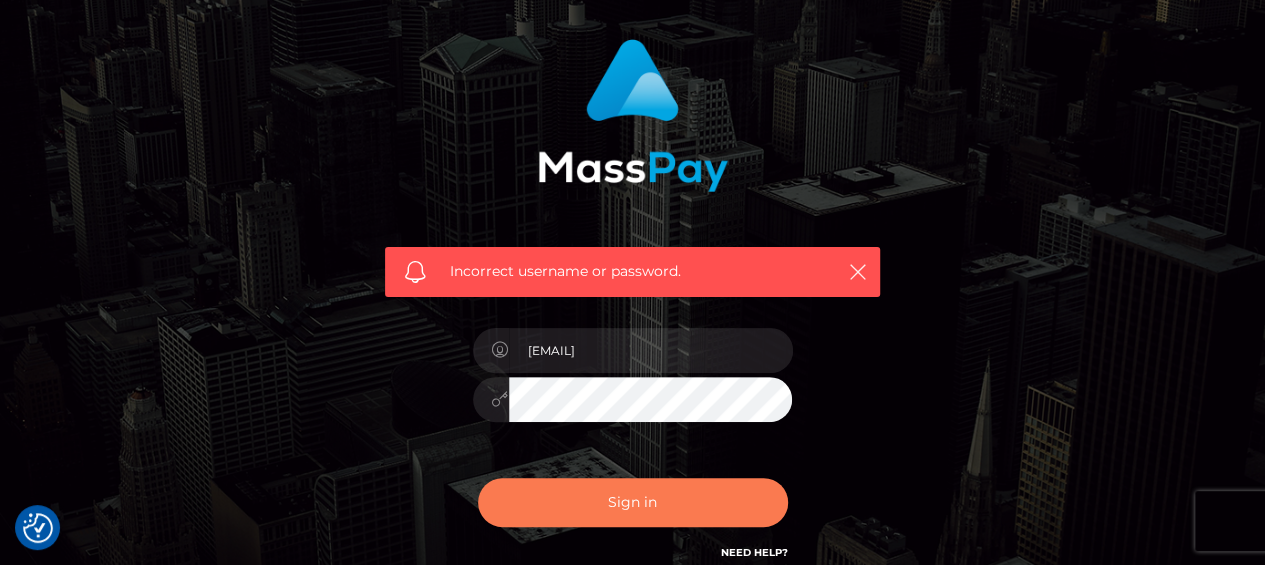 click on "Sign in" at bounding box center (633, 502) 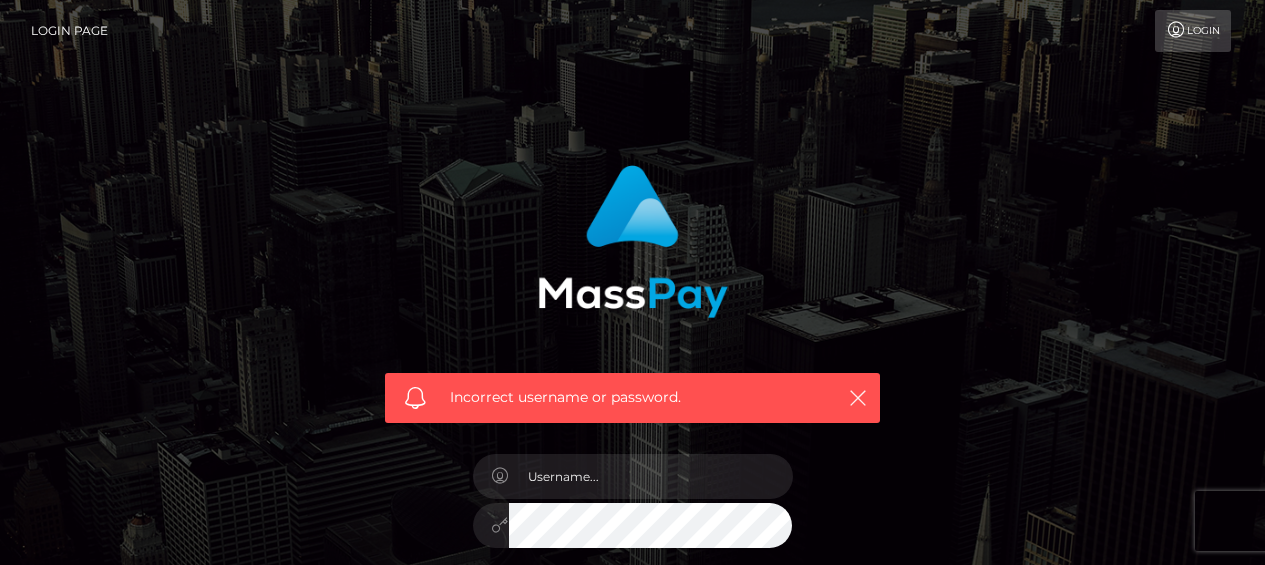 scroll, scrollTop: 0, scrollLeft: 0, axis: both 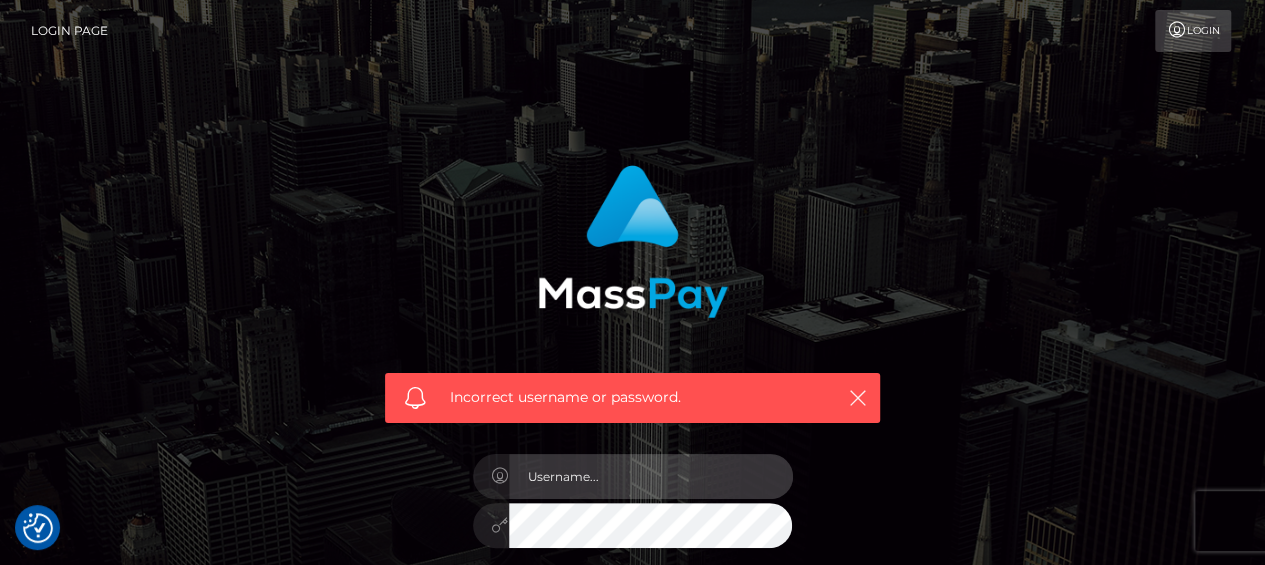 click at bounding box center (651, 476) 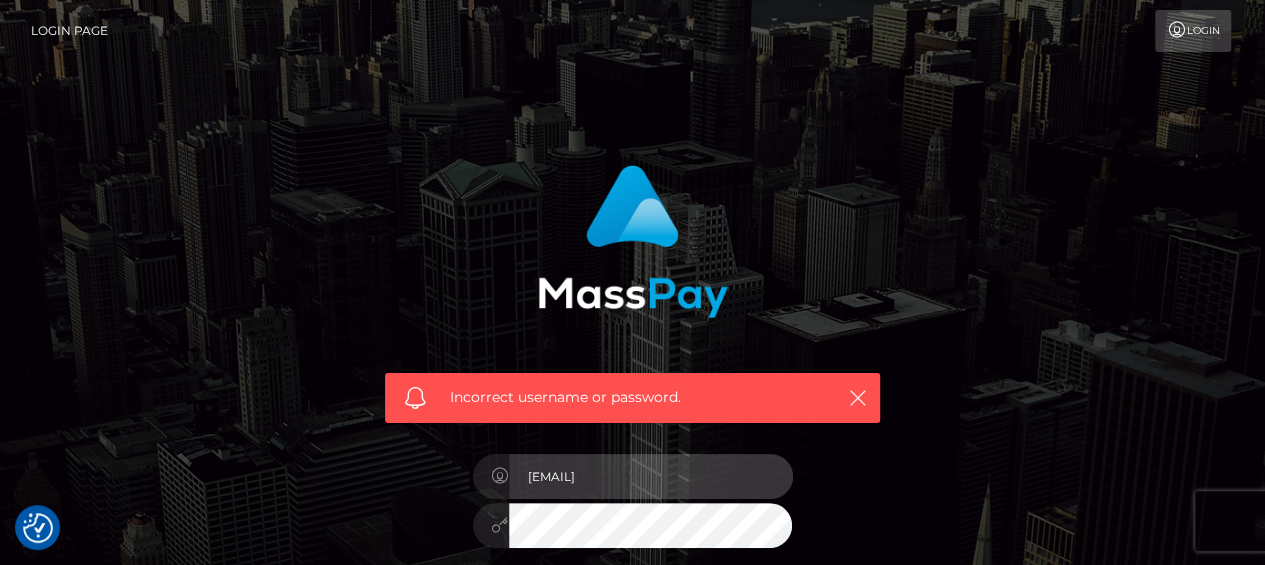 type on "[EMAIL]" 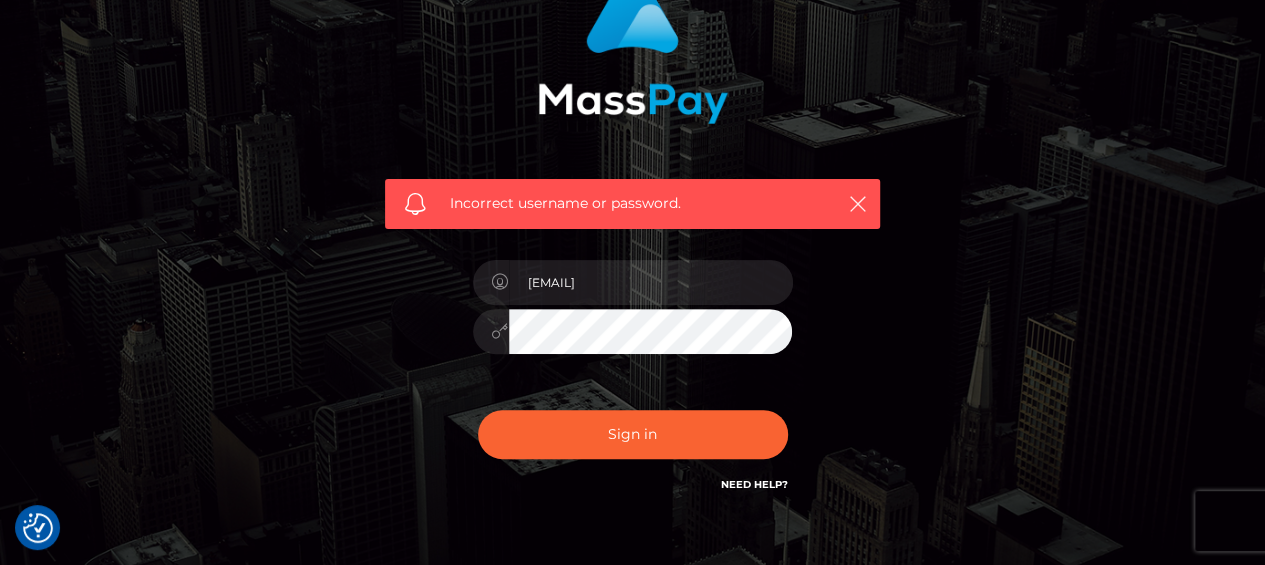 scroll, scrollTop: 215, scrollLeft: 0, axis: vertical 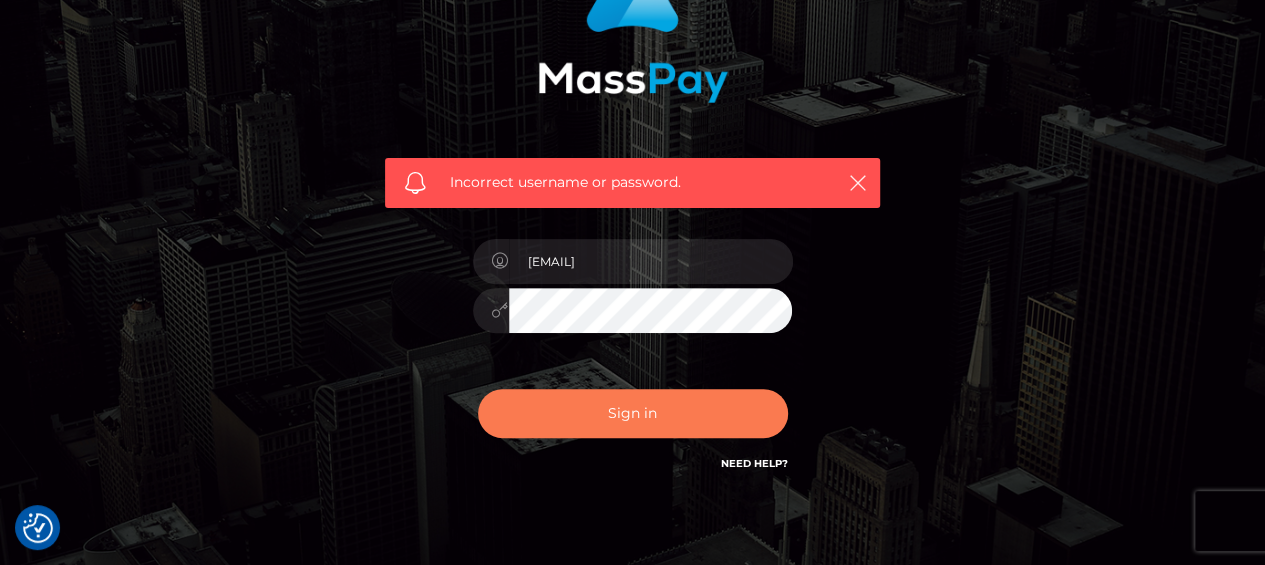 click on "Sign in" at bounding box center [633, 413] 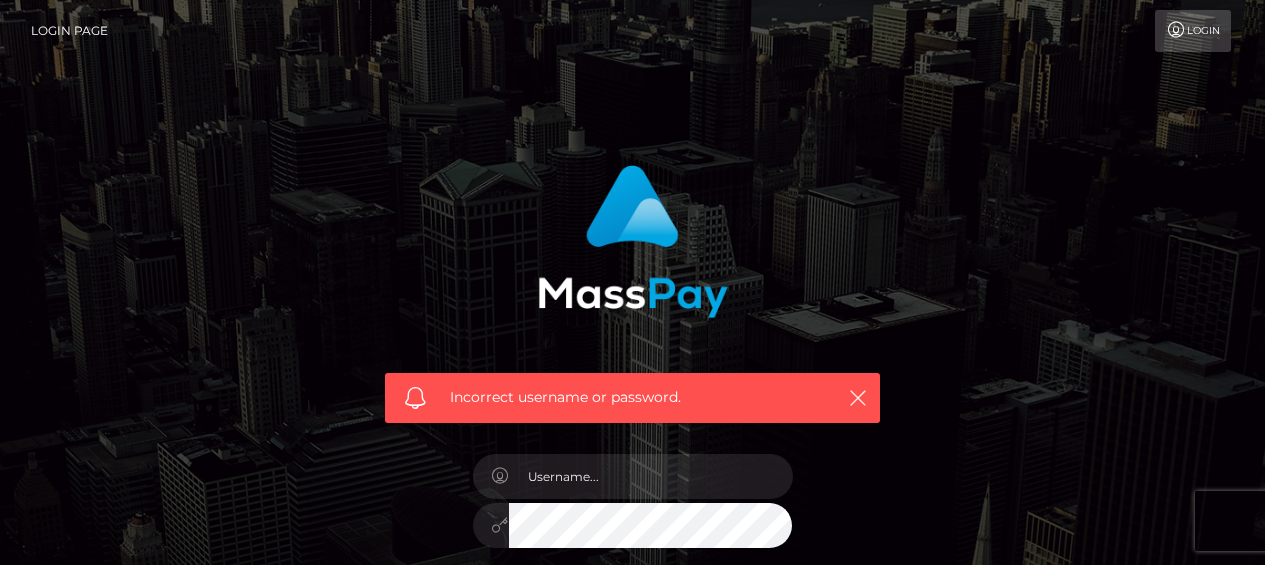 scroll, scrollTop: 0, scrollLeft: 0, axis: both 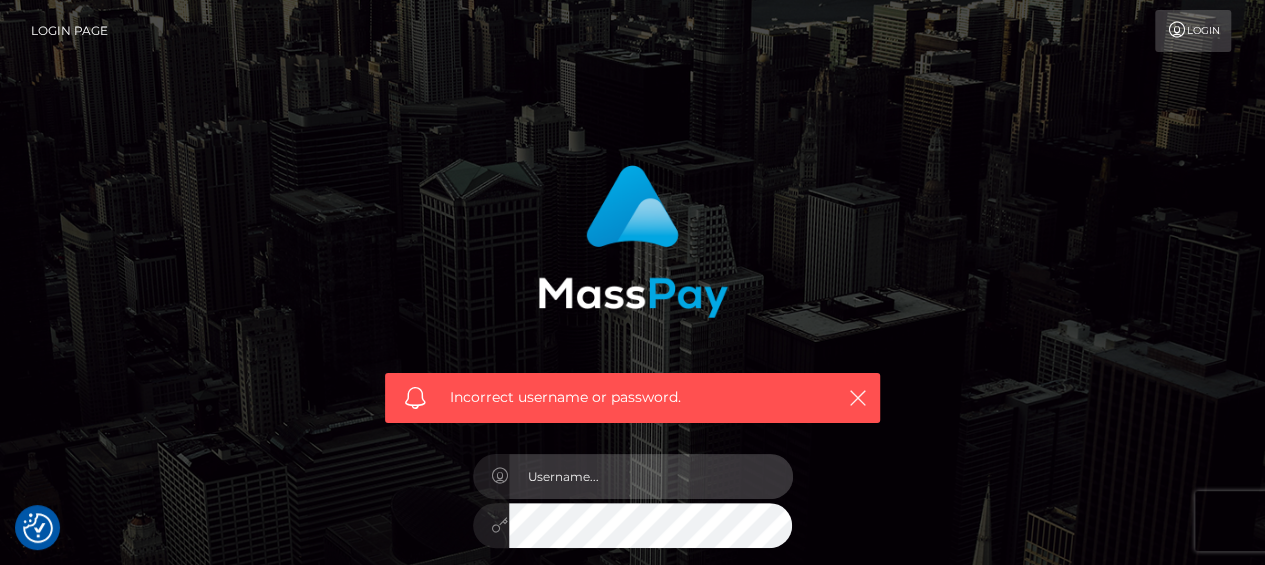 click at bounding box center (651, 476) 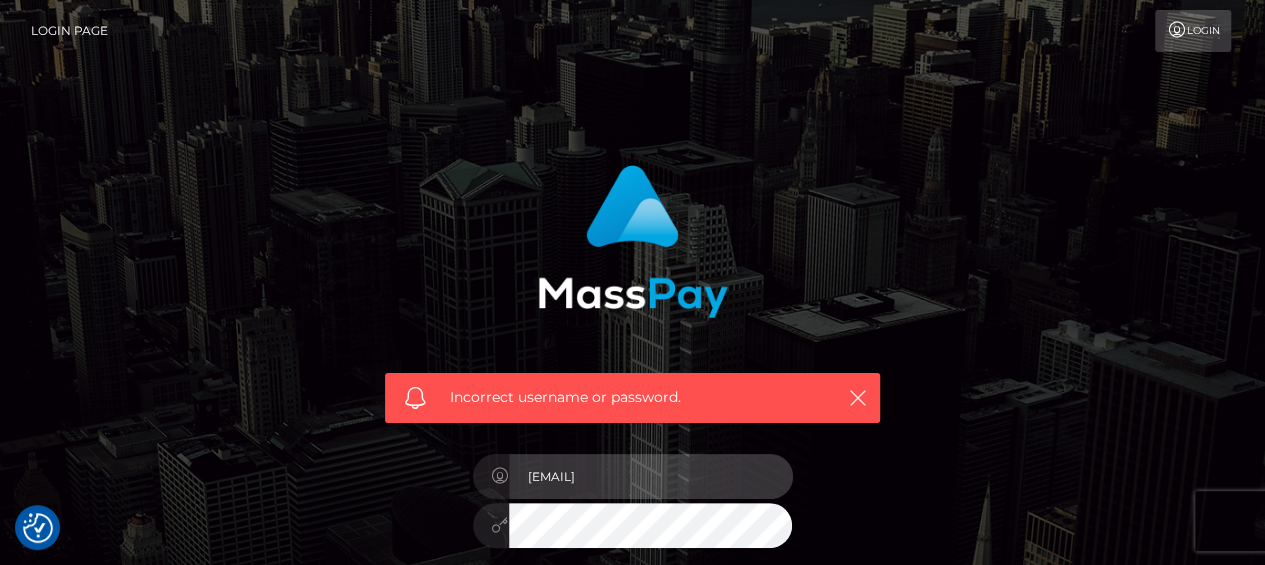 type on "annmariegoulbourne@yahoo.com" 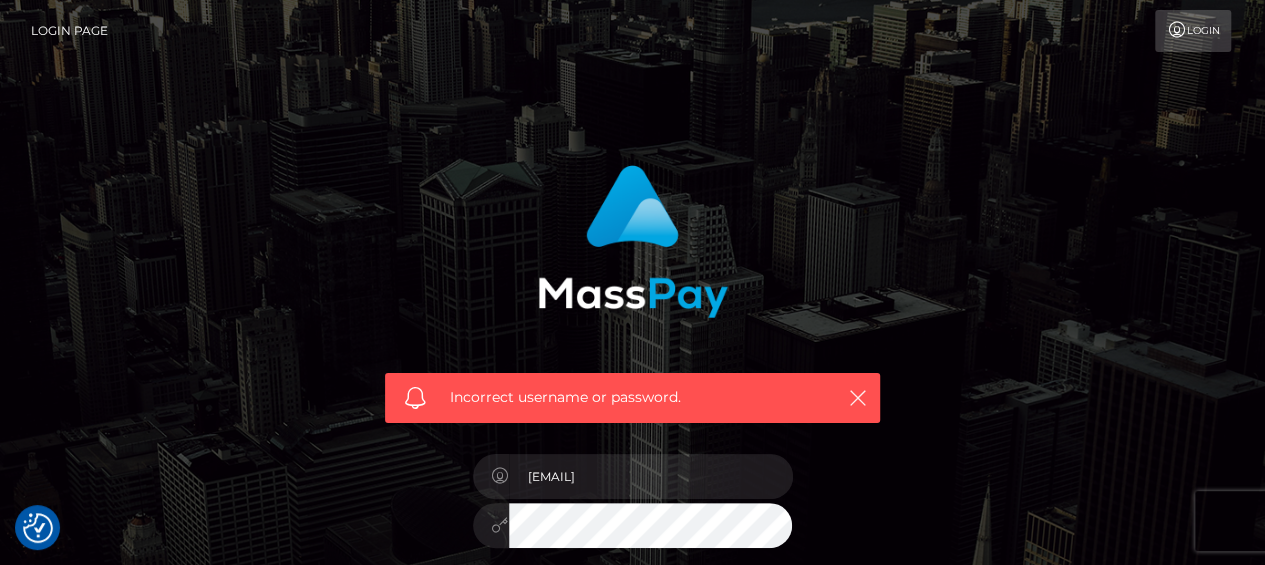 click on "Incorrect username or password.
annmariegoulbourne@yahoo.com" at bounding box center [632, 437] 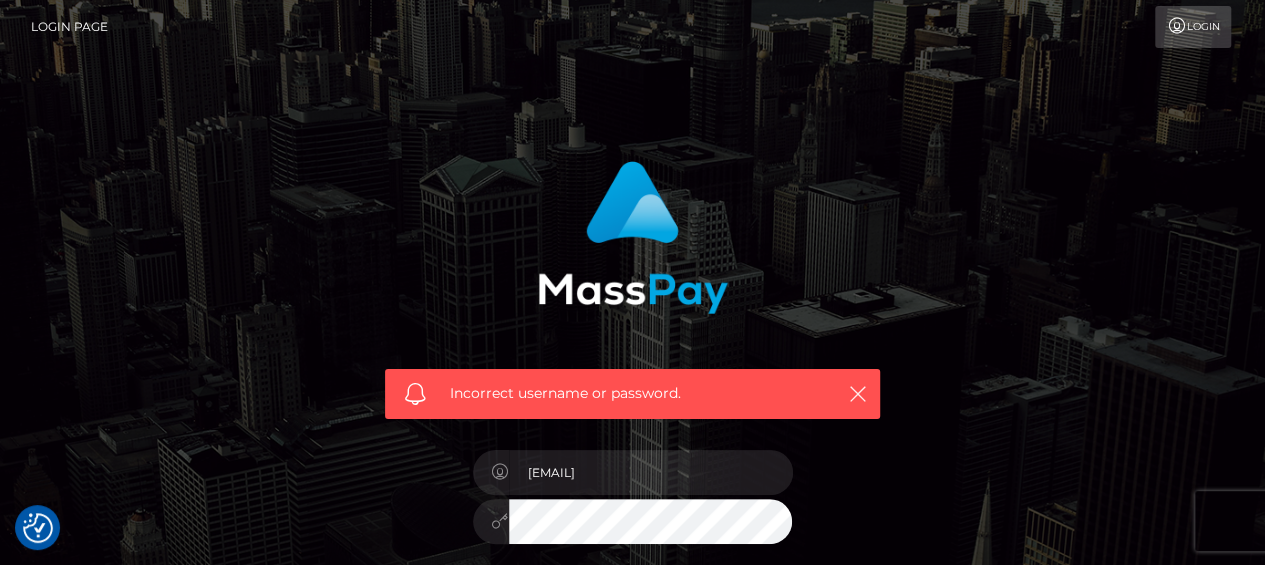 scroll, scrollTop: 0, scrollLeft: 0, axis: both 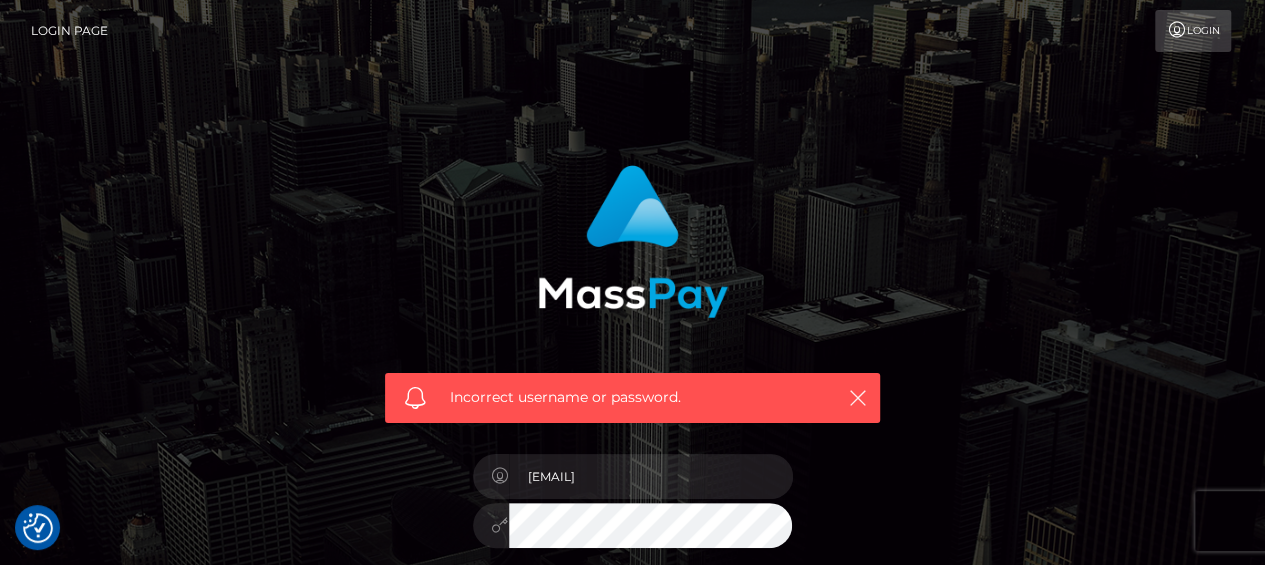 click on "Incorrect username or password.
annmariegoulbourne@yahoo.com" at bounding box center (632, 437) 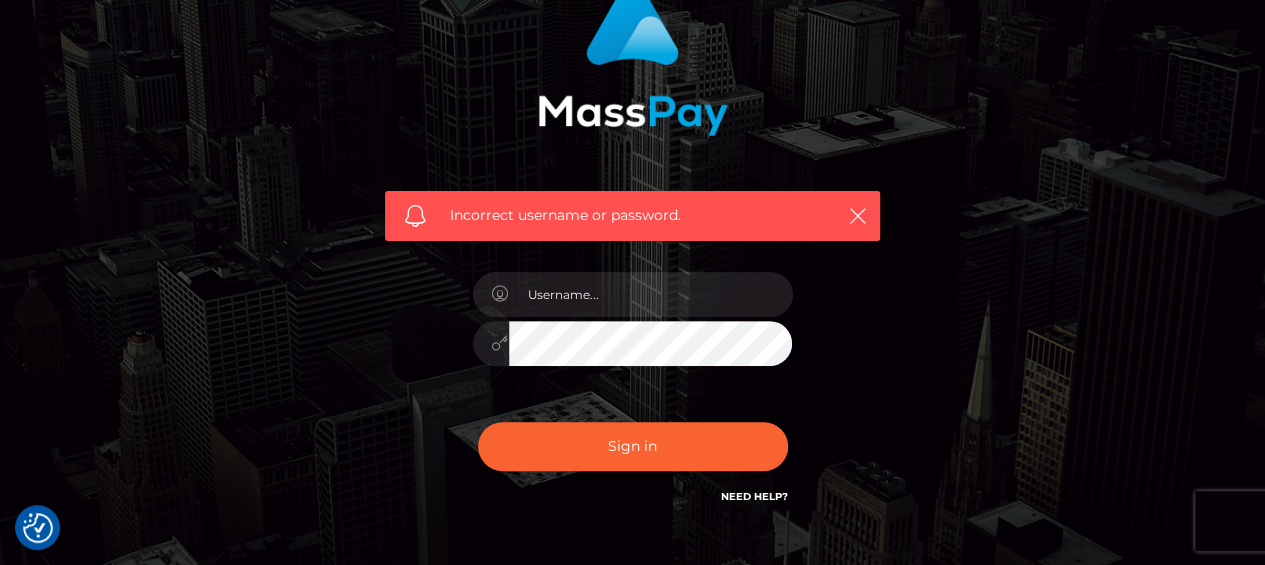 scroll, scrollTop: 204, scrollLeft: 0, axis: vertical 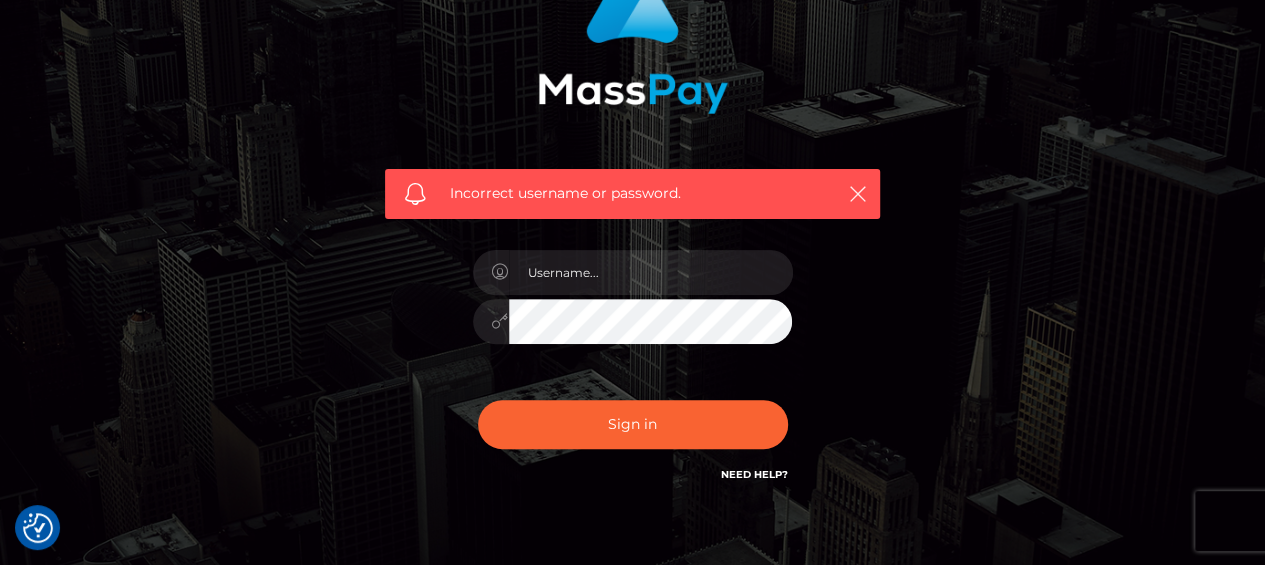 click on "Incorrect username or password." at bounding box center [632, 233] 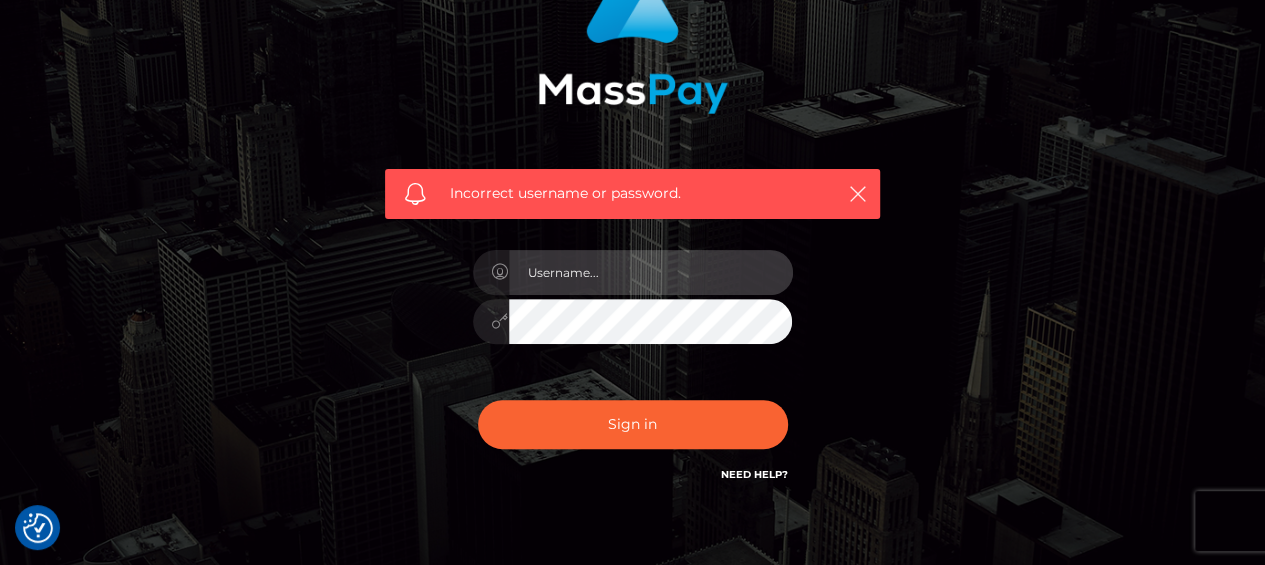 click at bounding box center [651, 272] 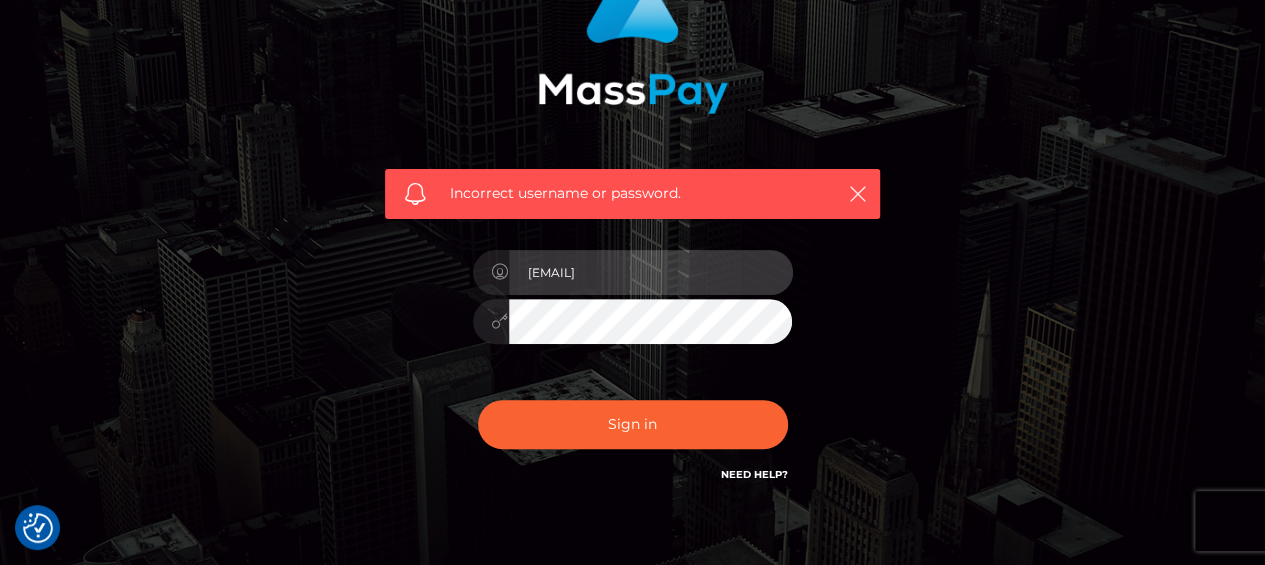 type on "[EMAIL]" 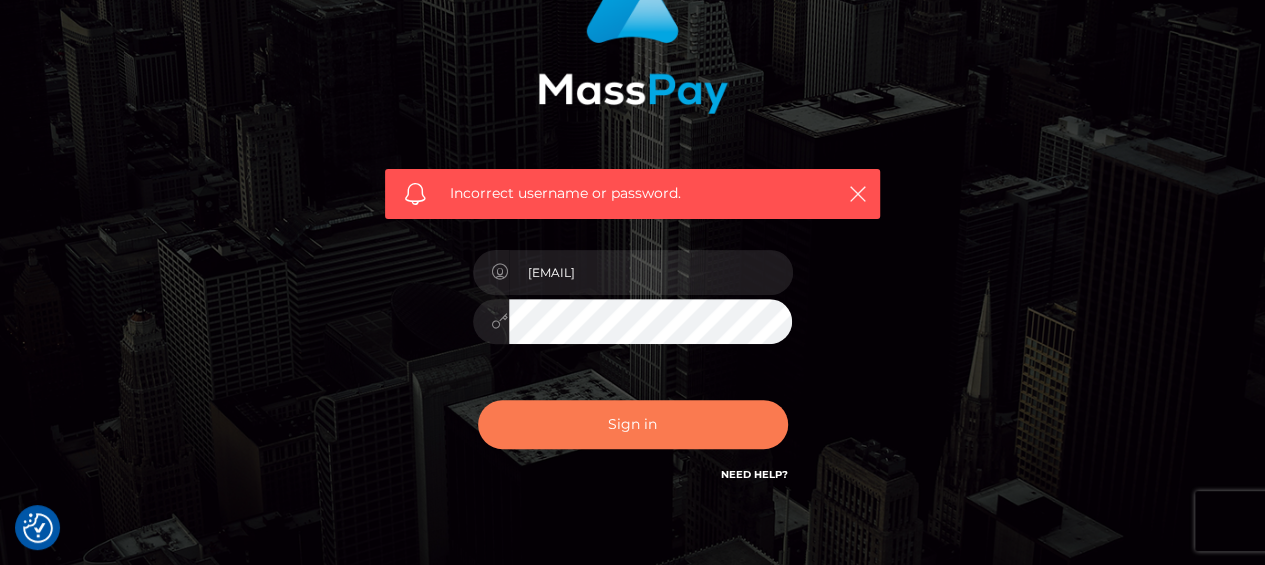click on "Sign in" at bounding box center [633, 424] 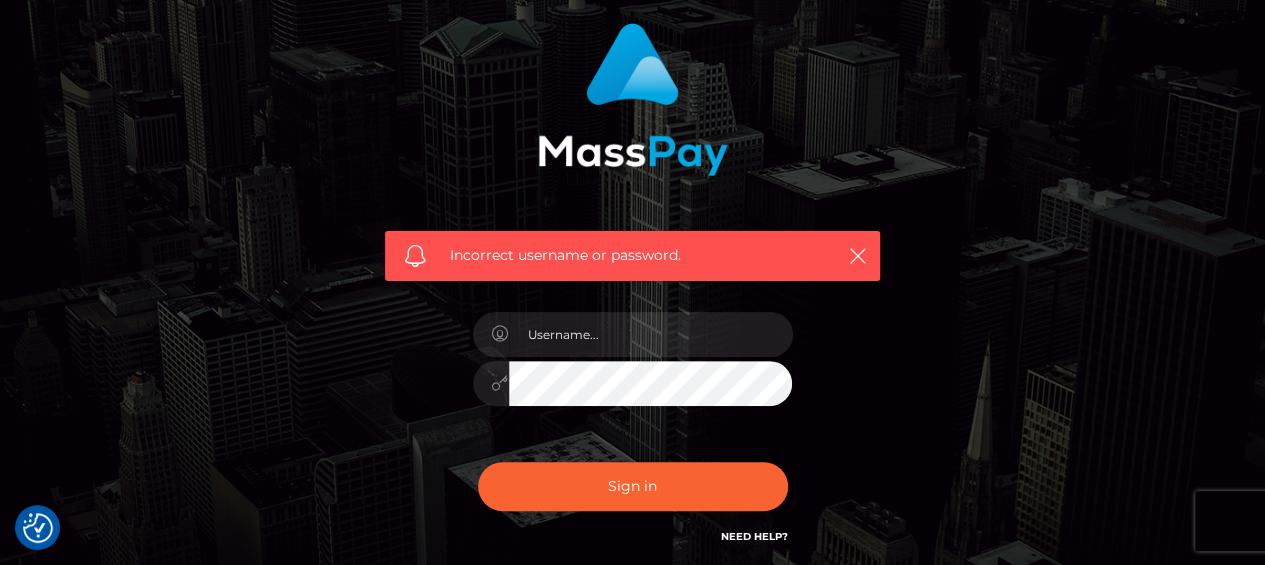 scroll, scrollTop: 142, scrollLeft: 0, axis: vertical 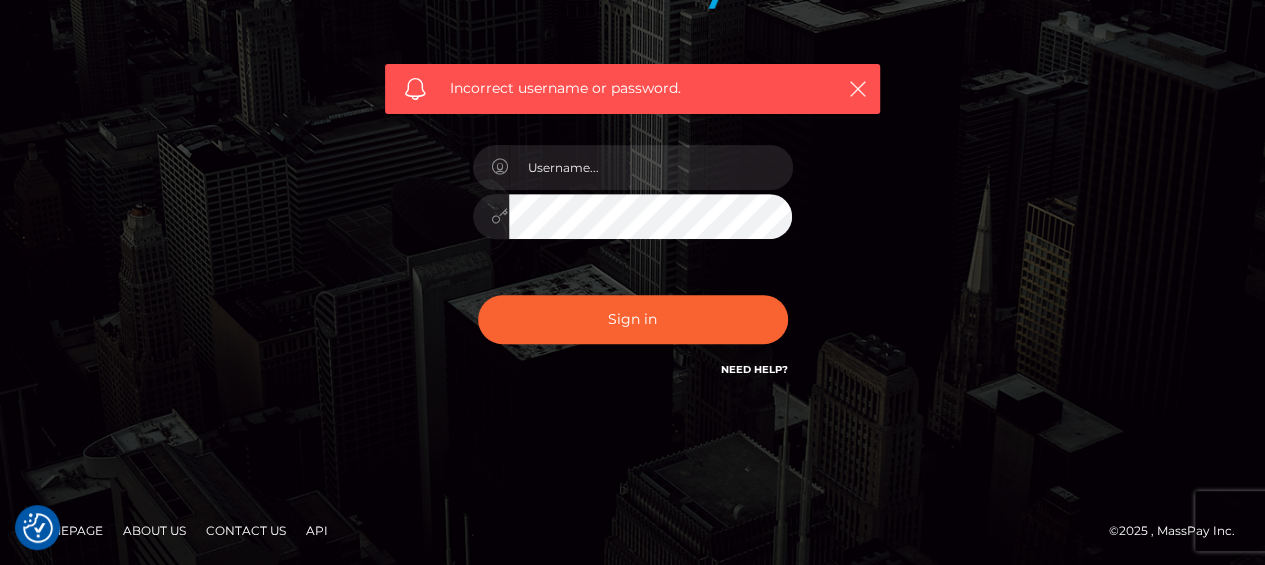 click on "Need
Help?" at bounding box center [754, 369] 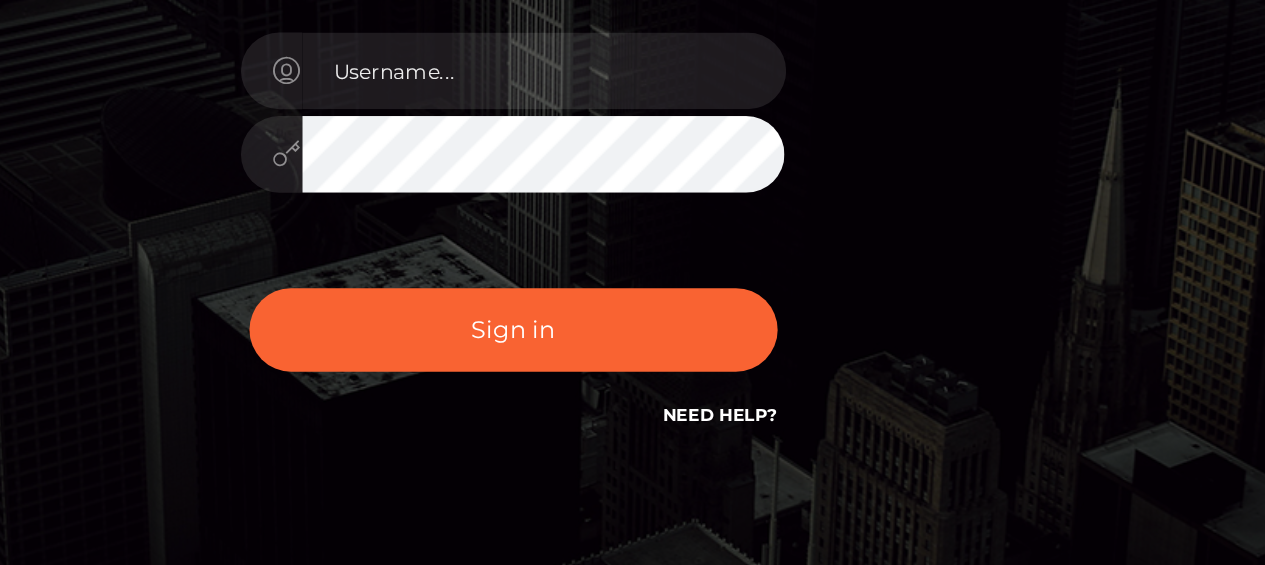 scroll, scrollTop: 307, scrollLeft: 0, axis: vertical 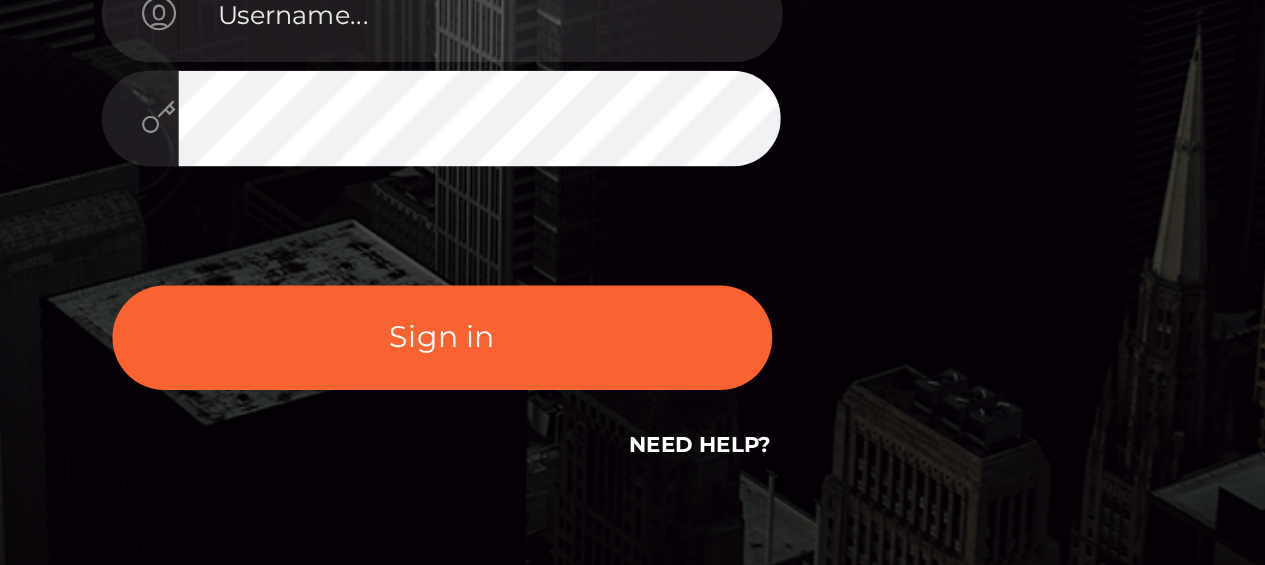 click on "Need
Help?" at bounding box center [754, 371] 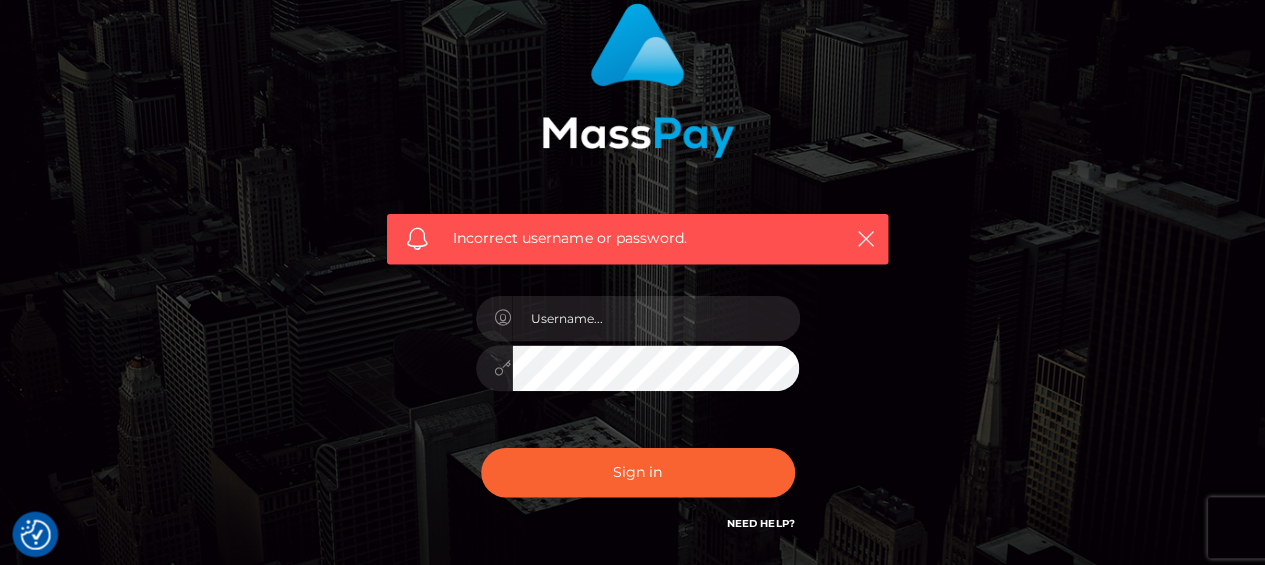 scroll, scrollTop: 162, scrollLeft: 0, axis: vertical 